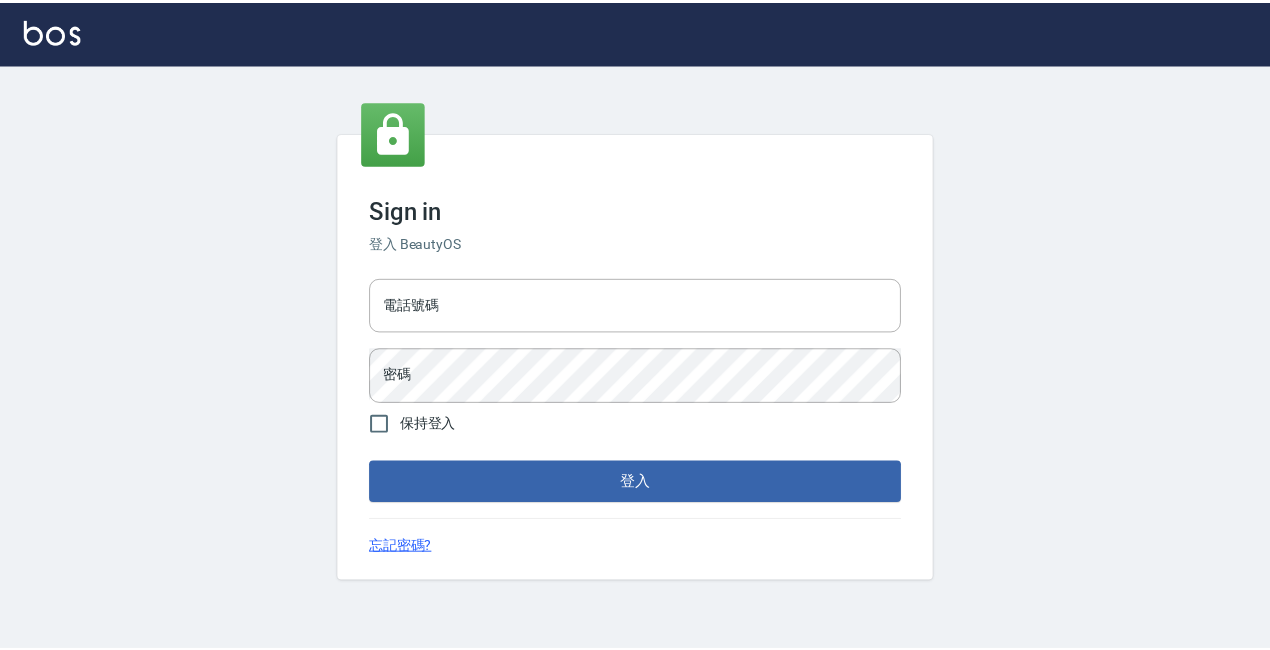 scroll, scrollTop: 0, scrollLeft: 0, axis: both 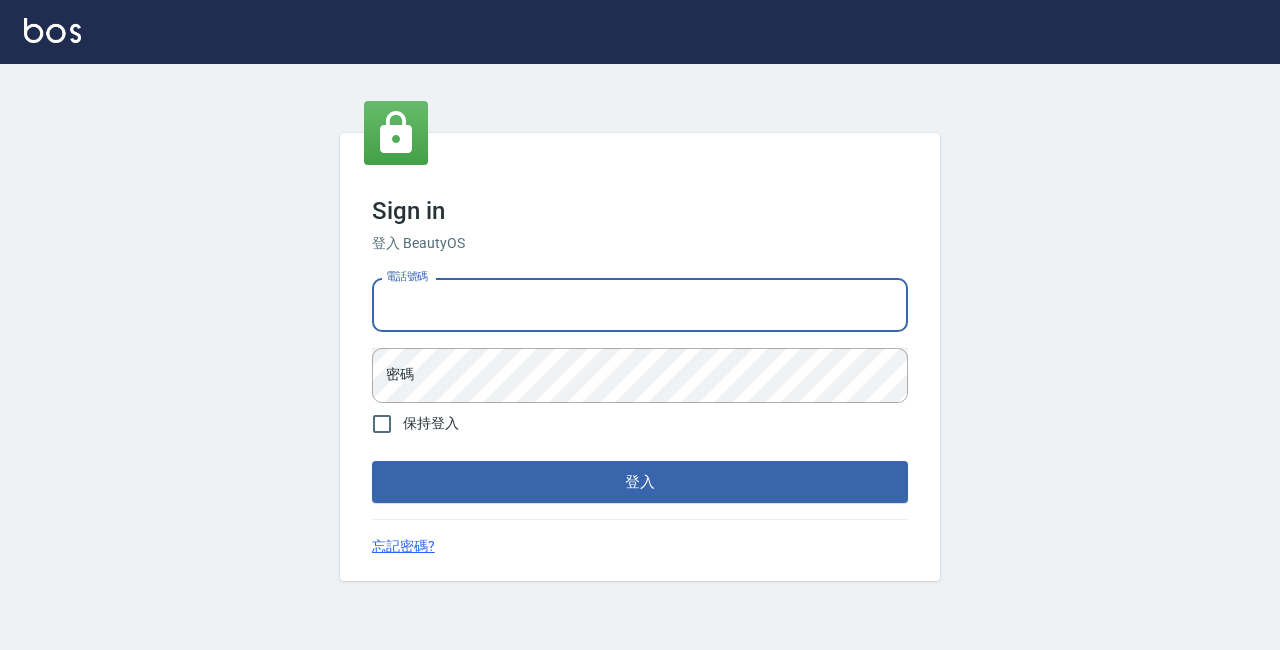 click on "電話號碼" at bounding box center (640, 305) 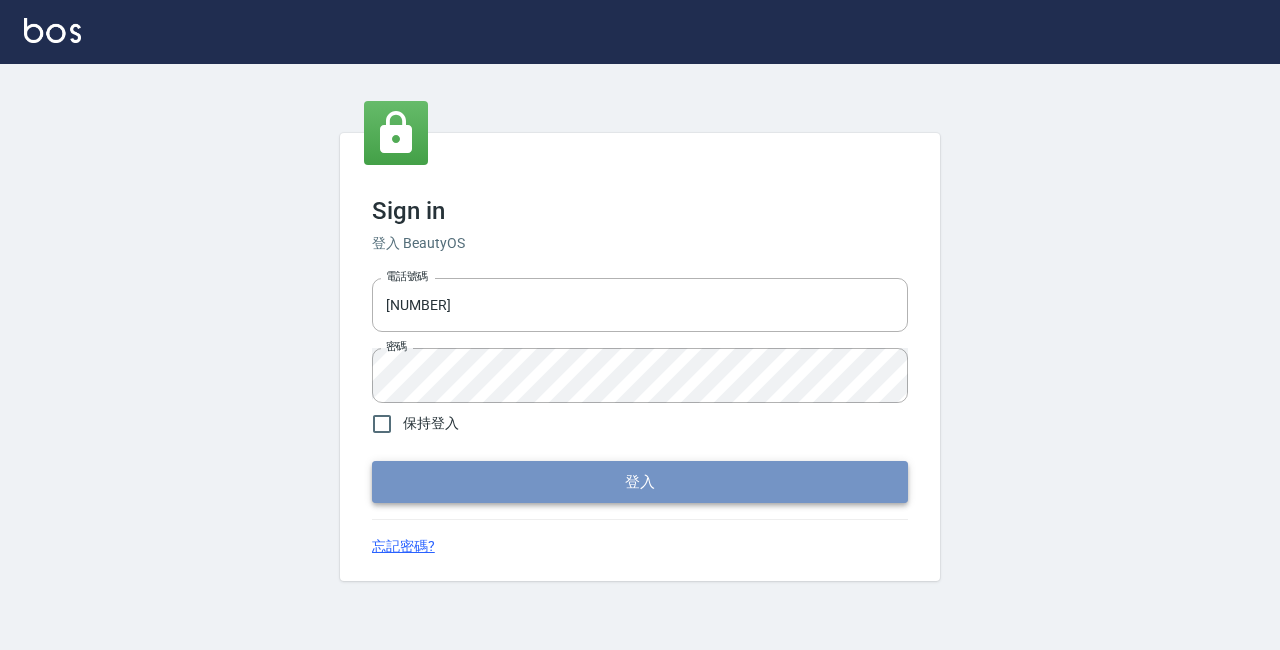 click on "登入" at bounding box center [640, 482] 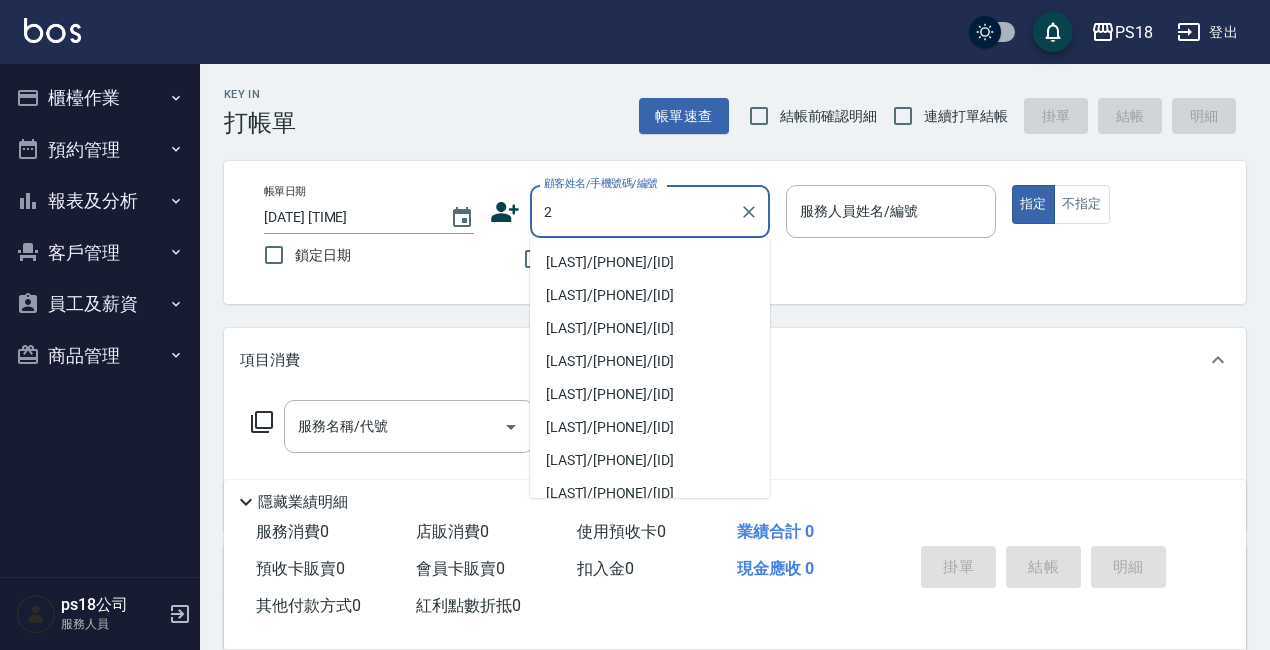 type on "2" 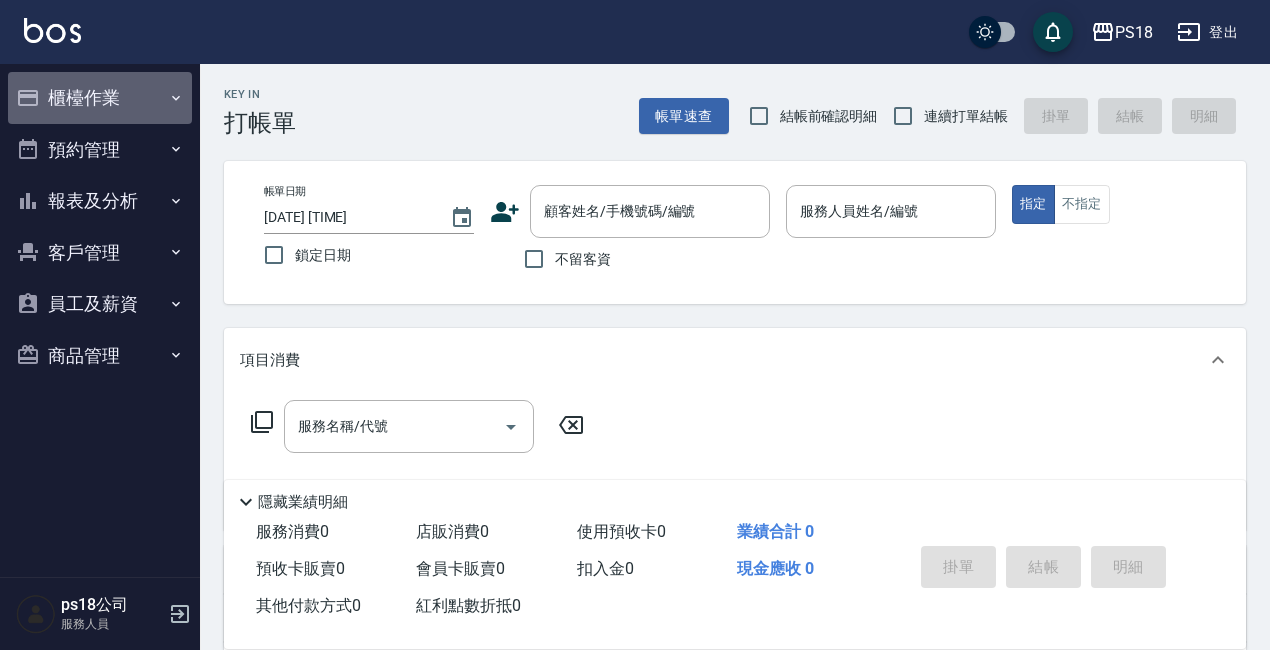 click on "櫃檯作業" at bounding box center (100, 98) 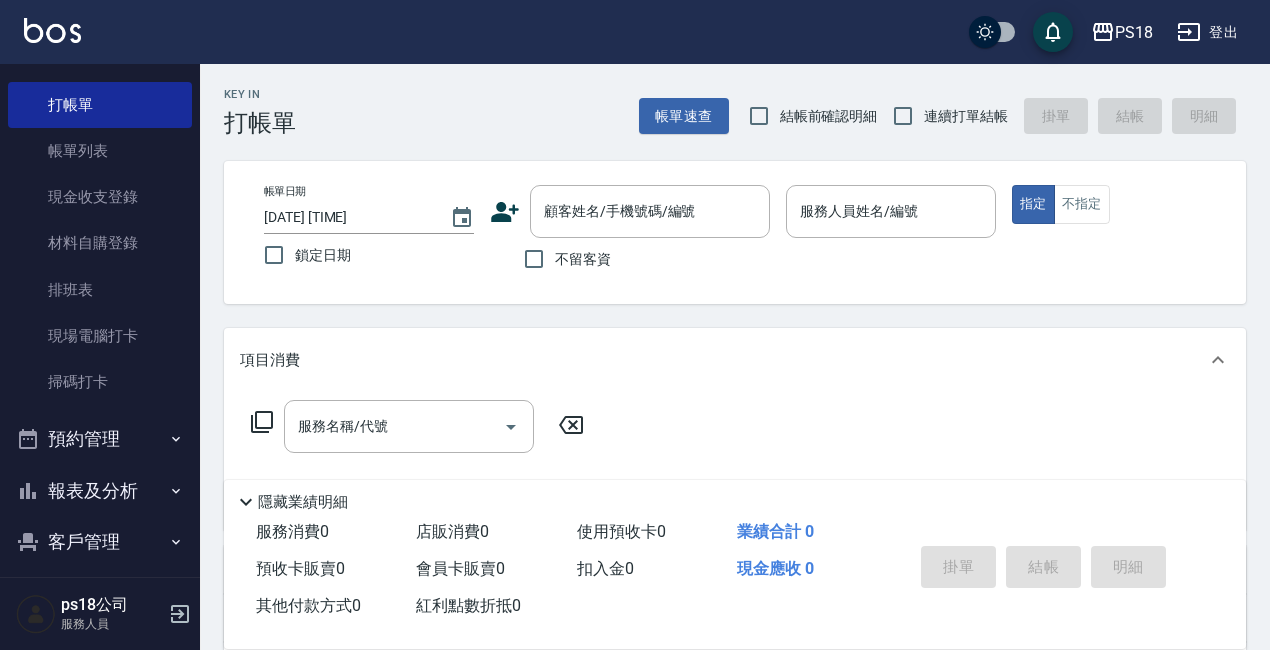 scroll, scrollTop: 100, scrollLeft: 0, axis: vertical 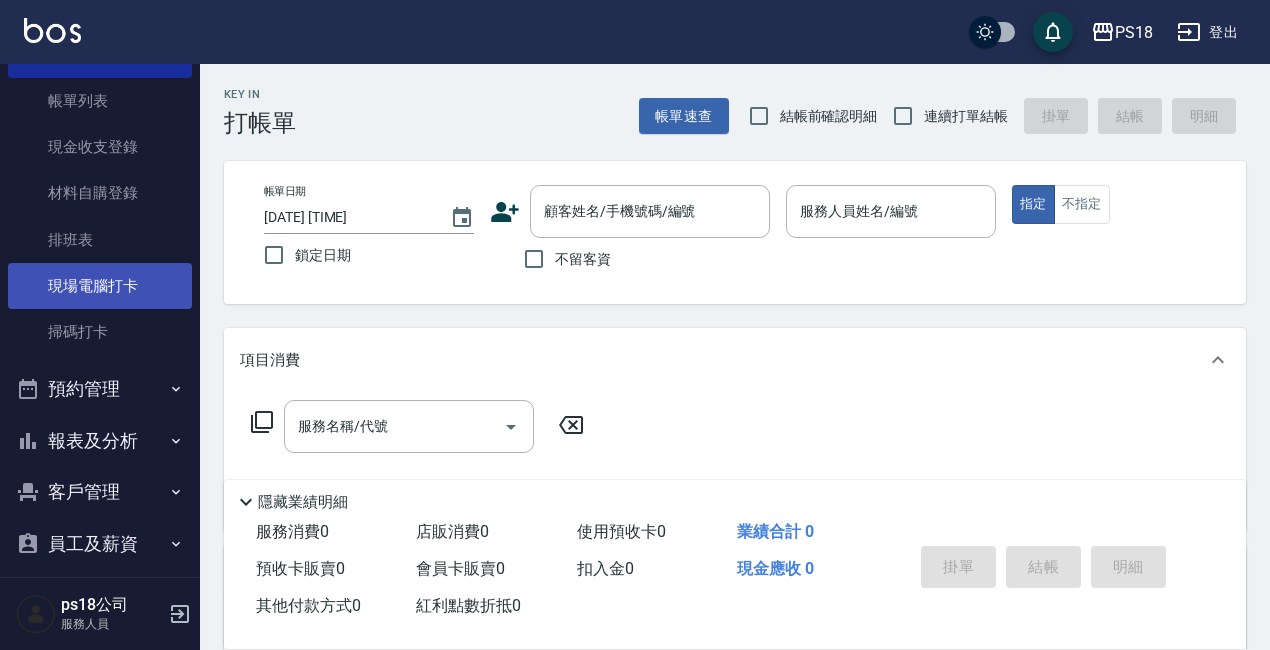 click on "現場電腦打卡" at bounding box center (100, 286) 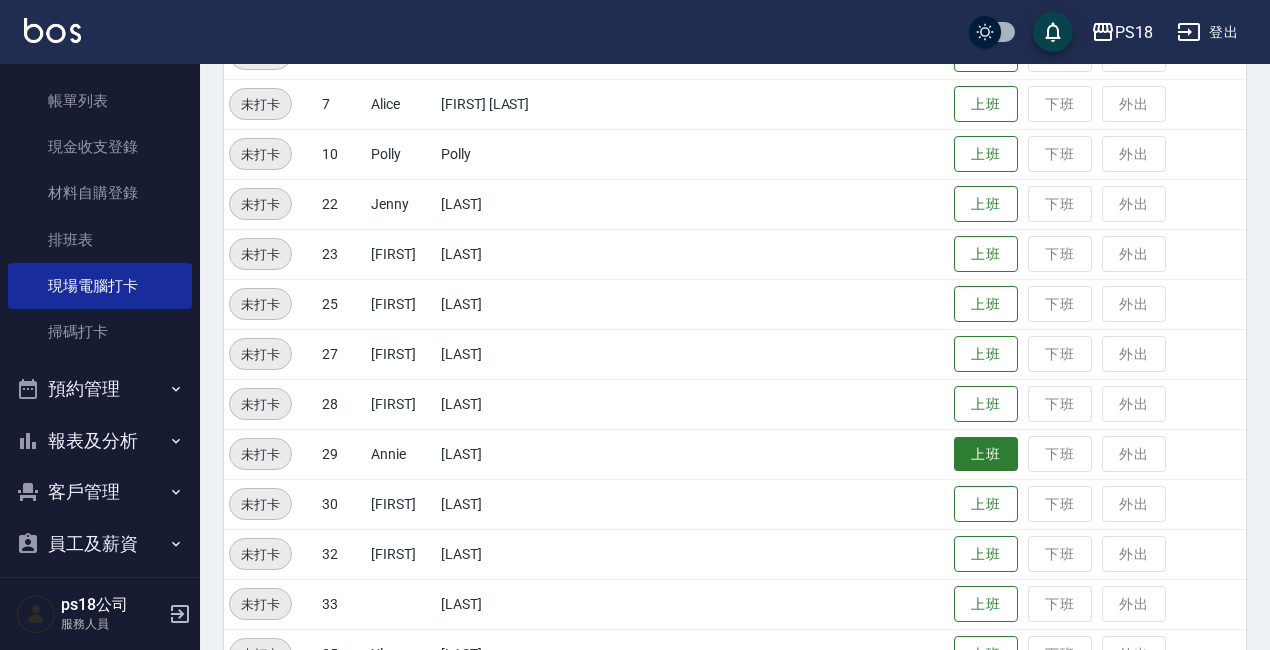 scroll, scrollTop: 400, scrollLeft: 0, axis: vertical 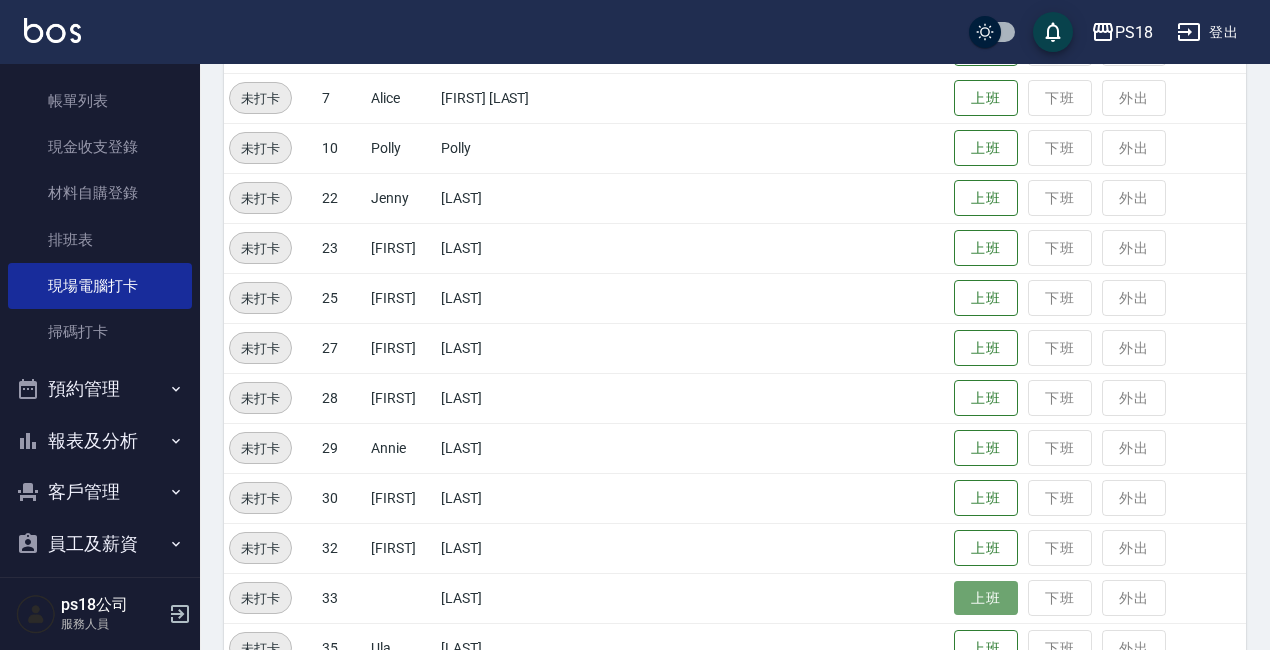 click on "上班" at bounding box center (986, 598) 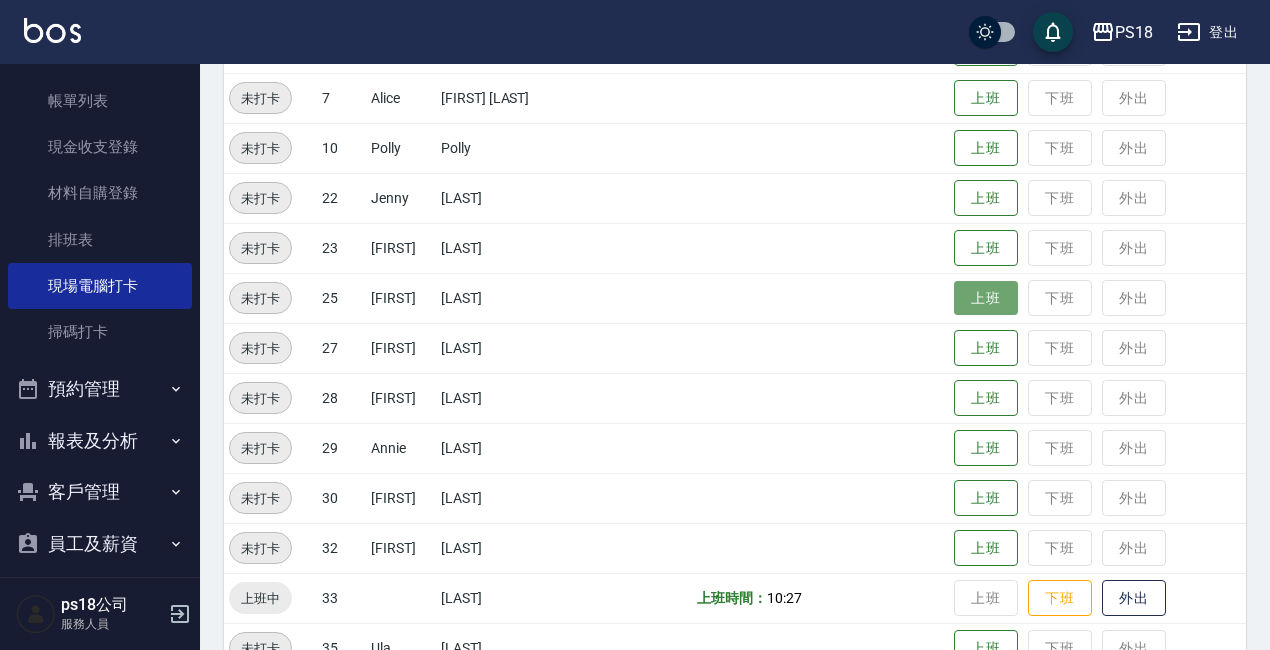 click on "上班" at bounding box center [986, 298] 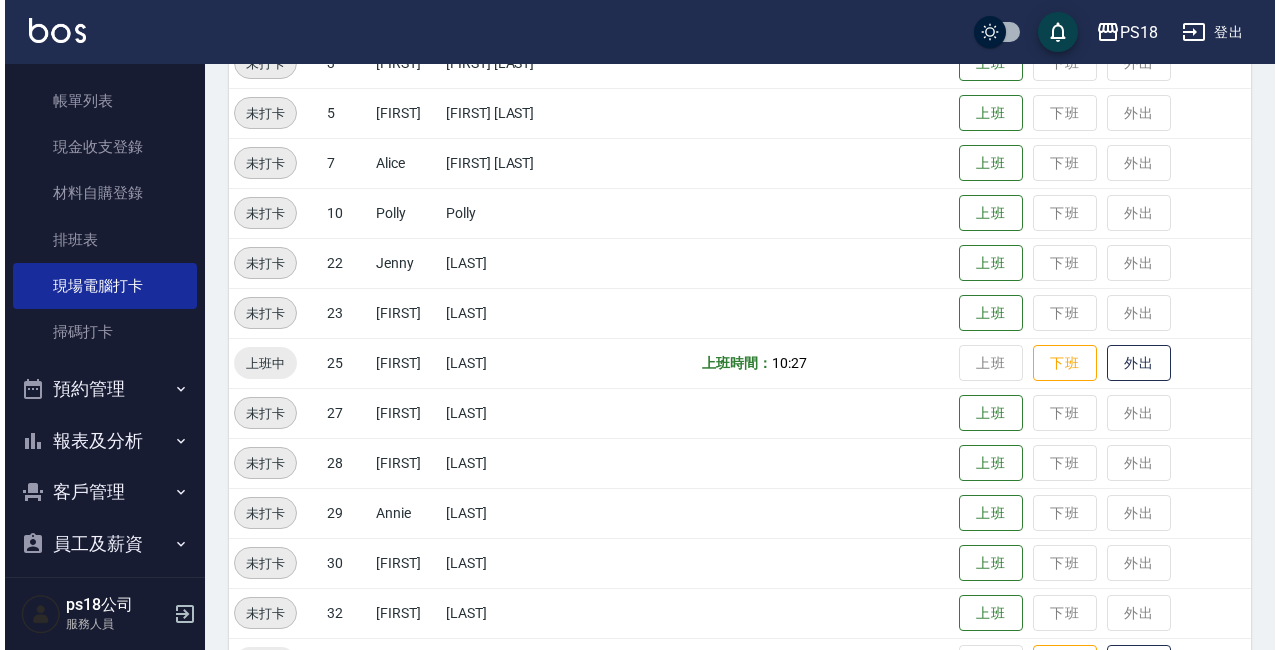 scroll, scrollTop: 300, scrollLeft: 0, axis: vertical 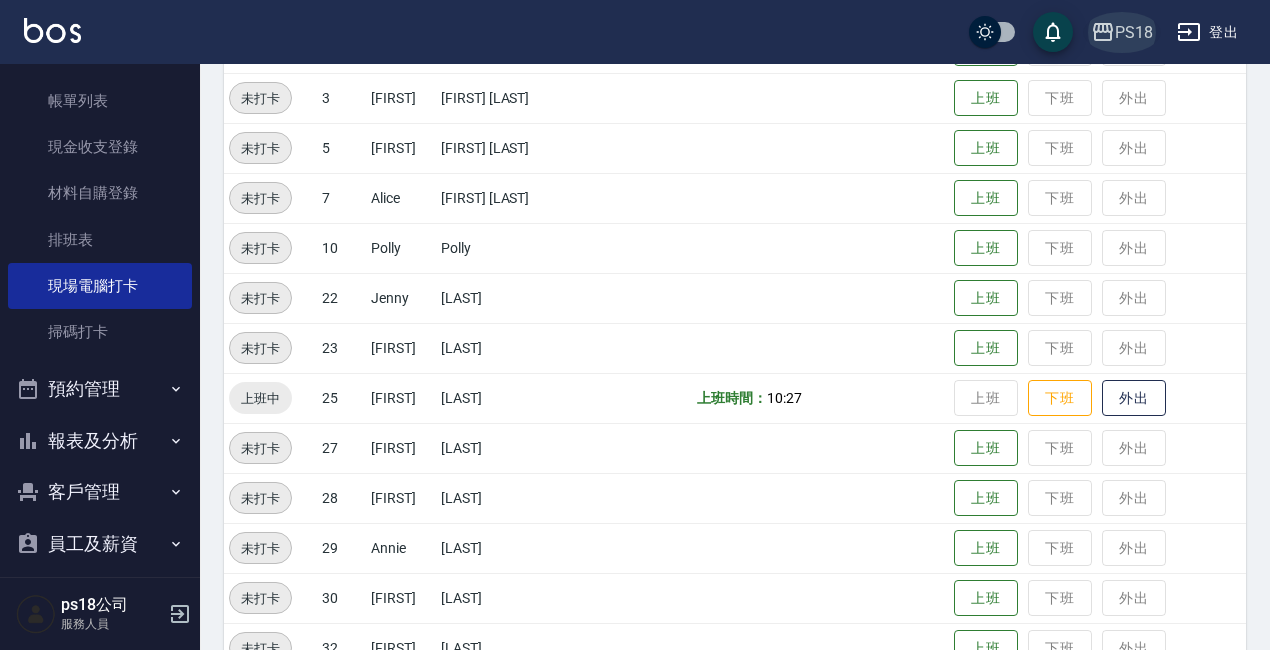 click on "PS18" at bounding box center [1122, 32] 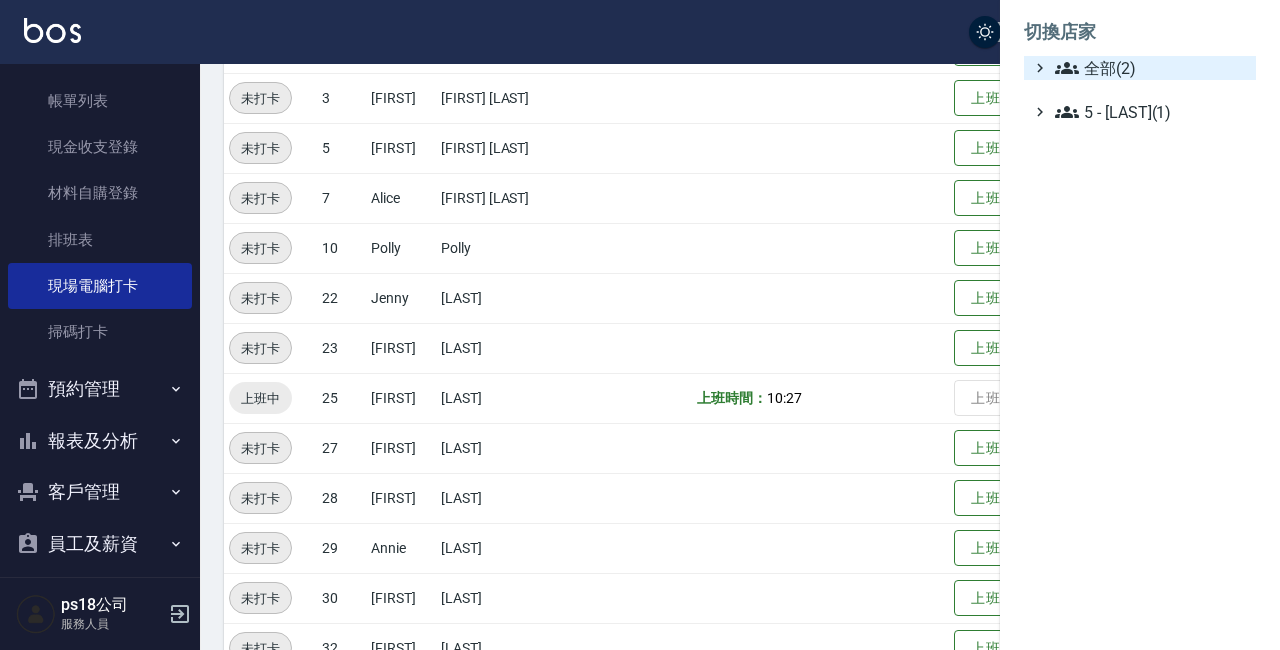 click on "全部(2)" at bounding box center (1151, 68) 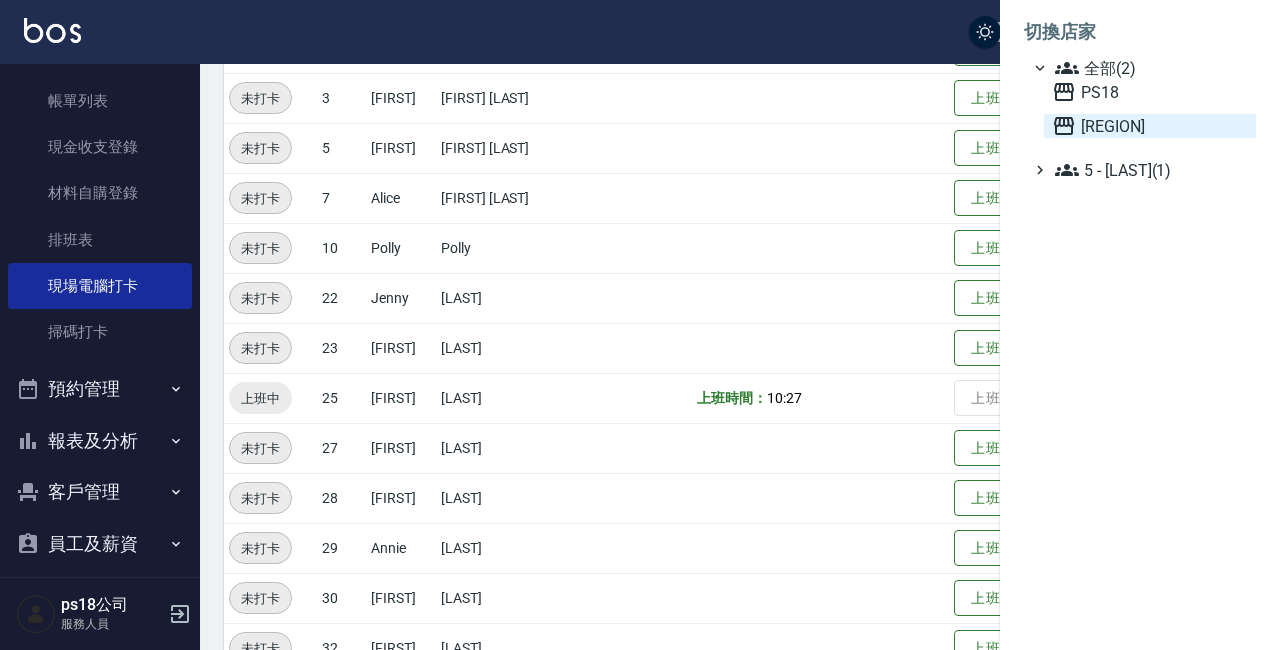 click on "[REGION]" at bounding box center (1150, 126) 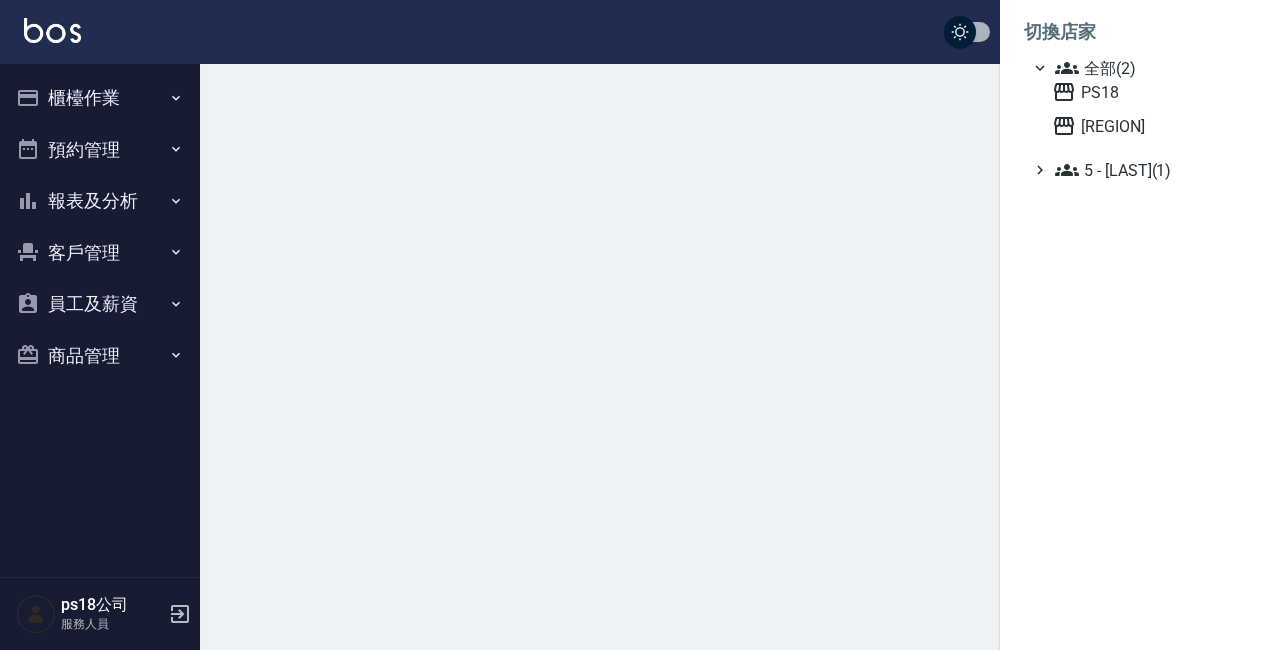 scroll, scrollTop: 0, scrollLeft: 0, axis: both 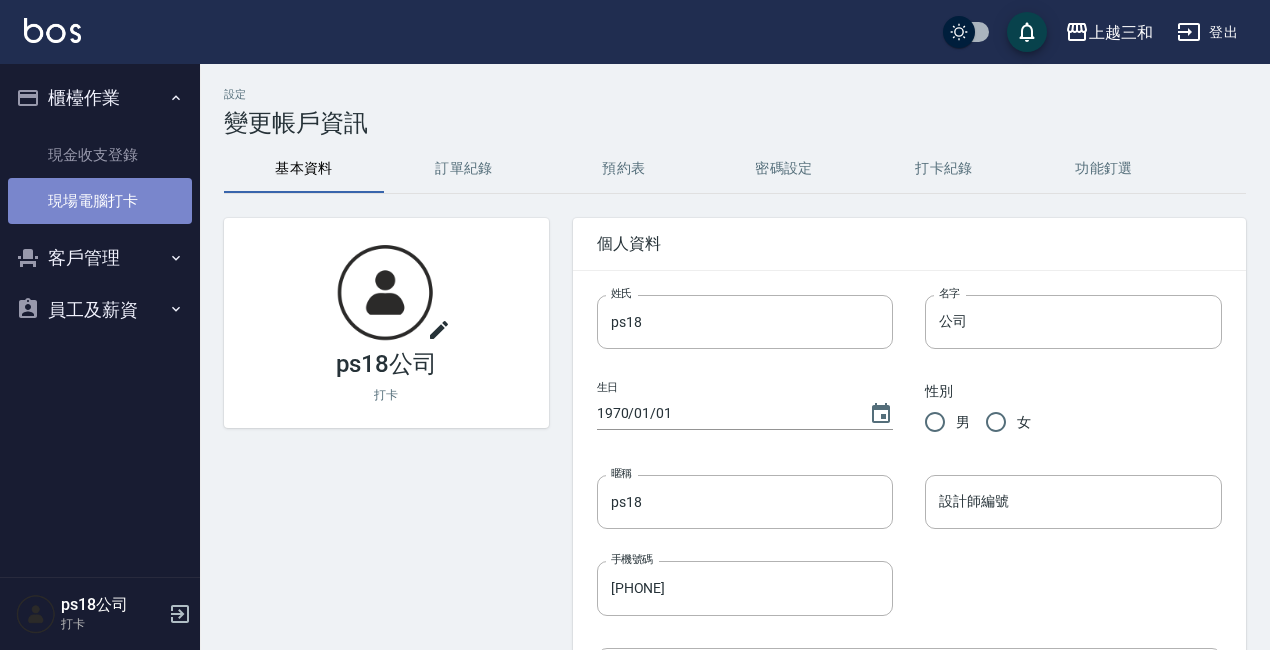 click on "現場電腦打卡" at bounding box center (100, 201) 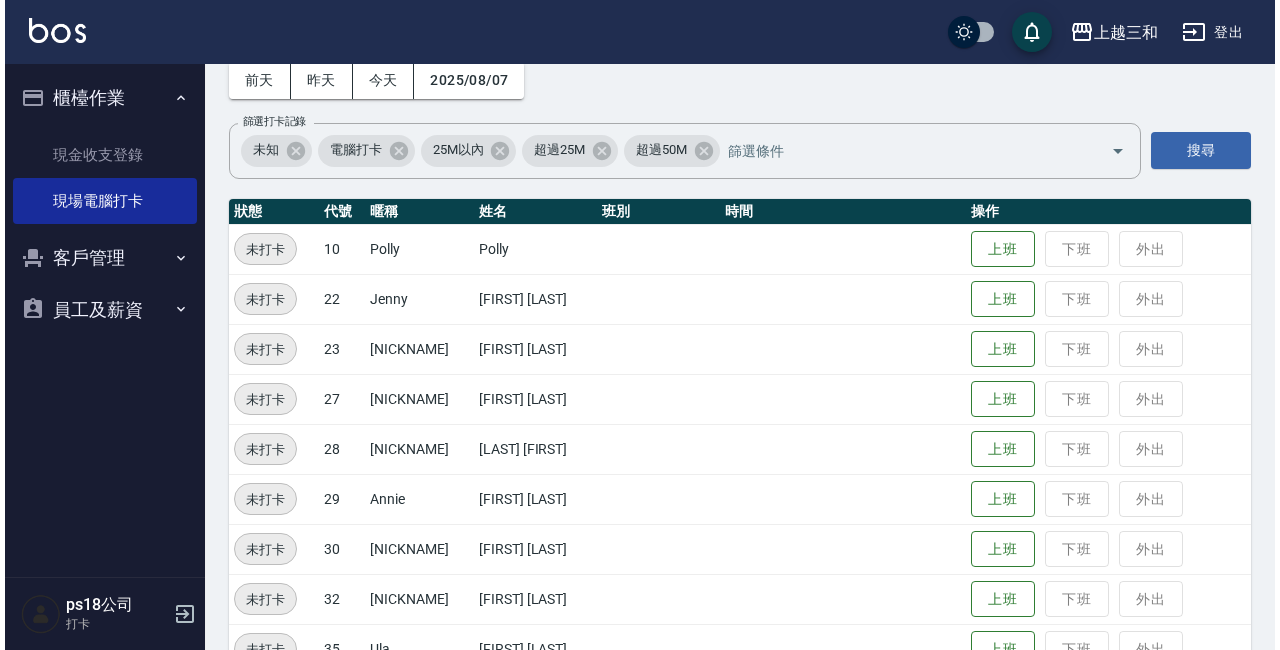 scroll, scrollTop: 100, scrollLeft: 0, axis: vertical 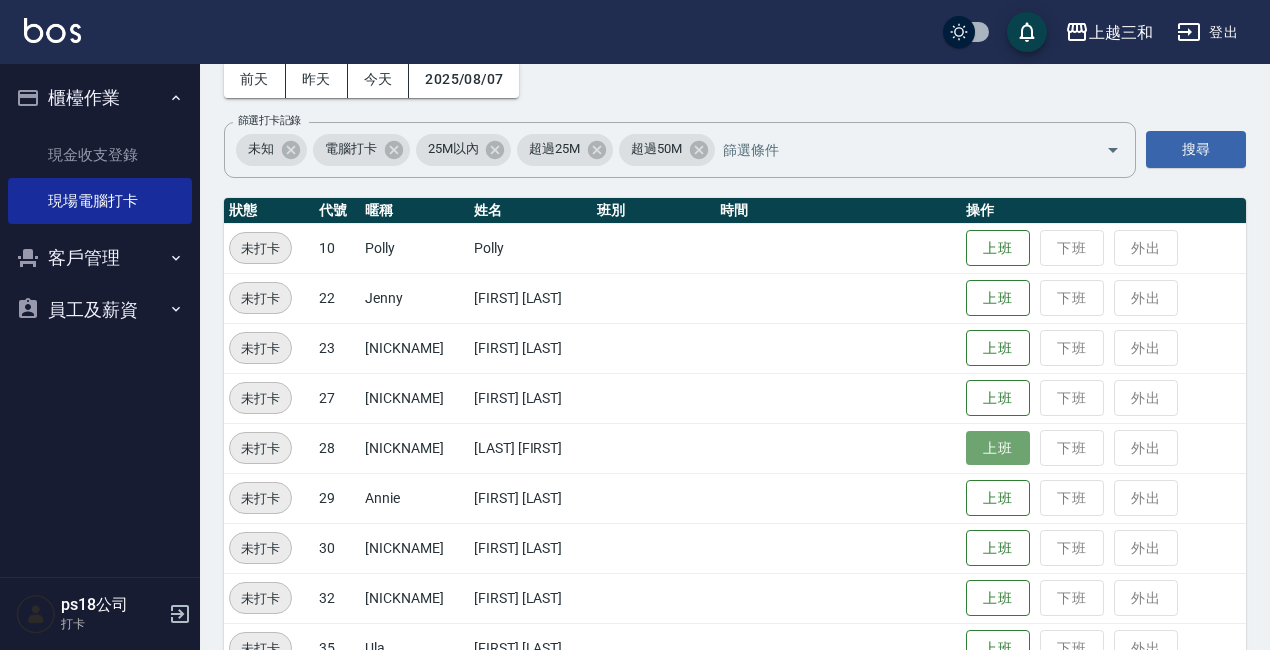 click on "上班" at bounding box center (998, 448) 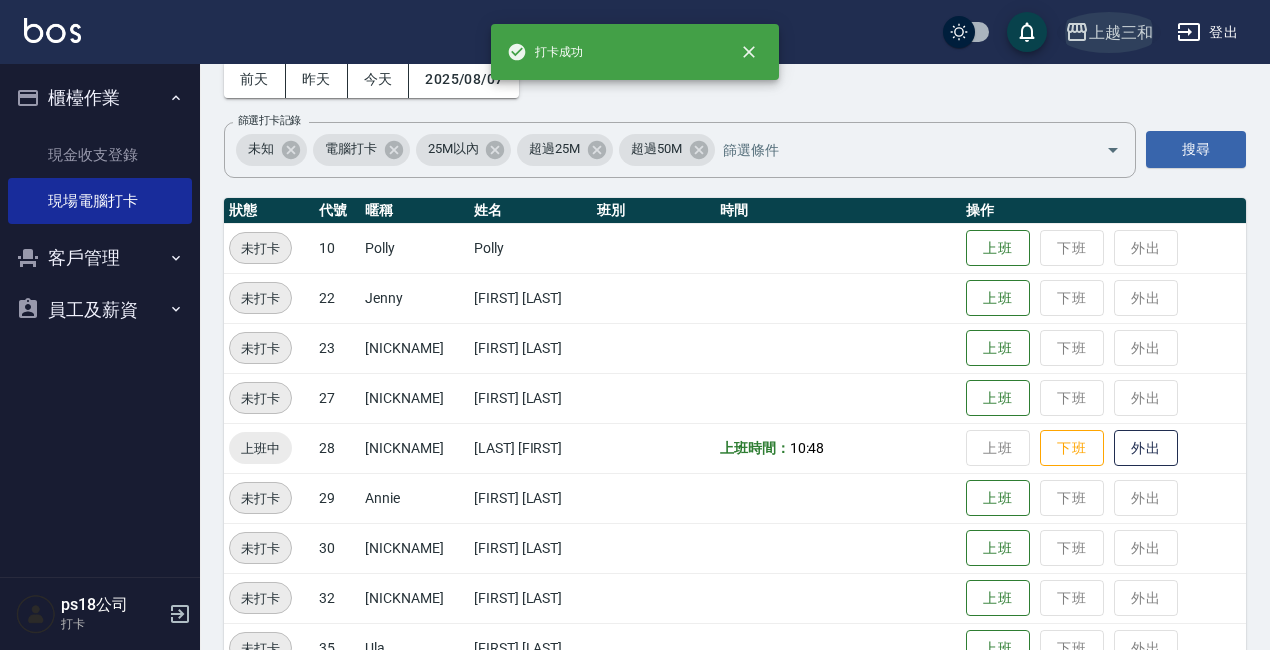 click on "[REGION]" at bounding box center [1121, 32] 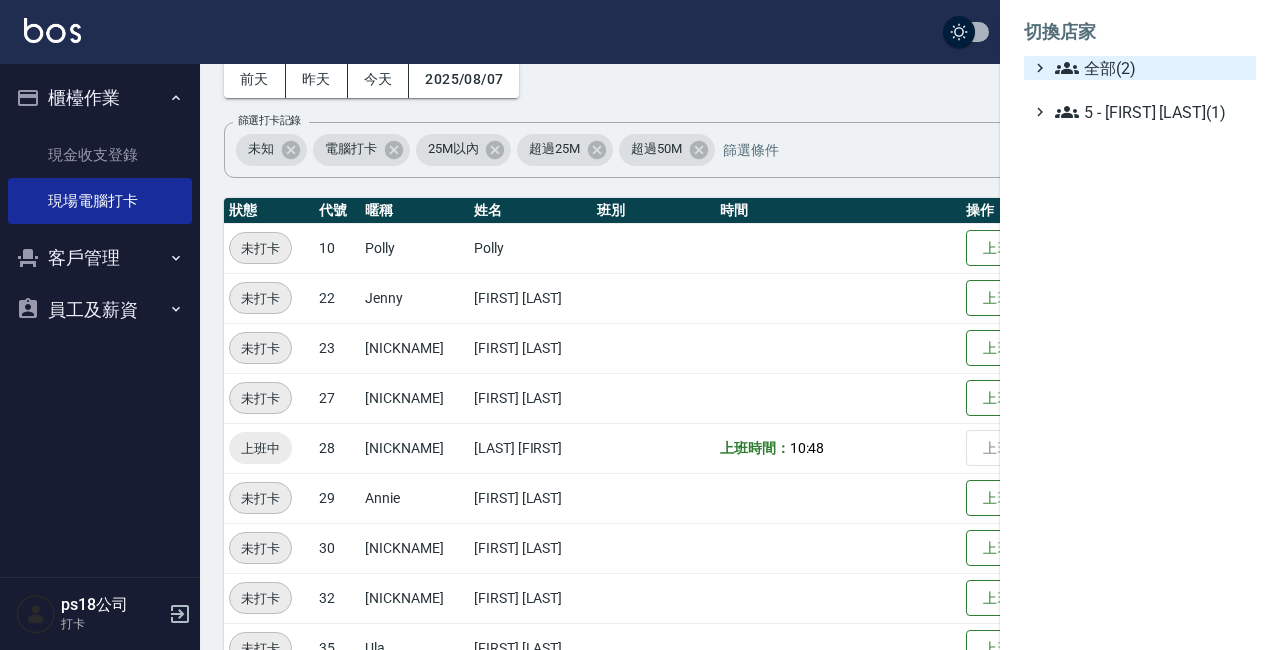click on "全部(2)" at bounding box center (1151, 68) 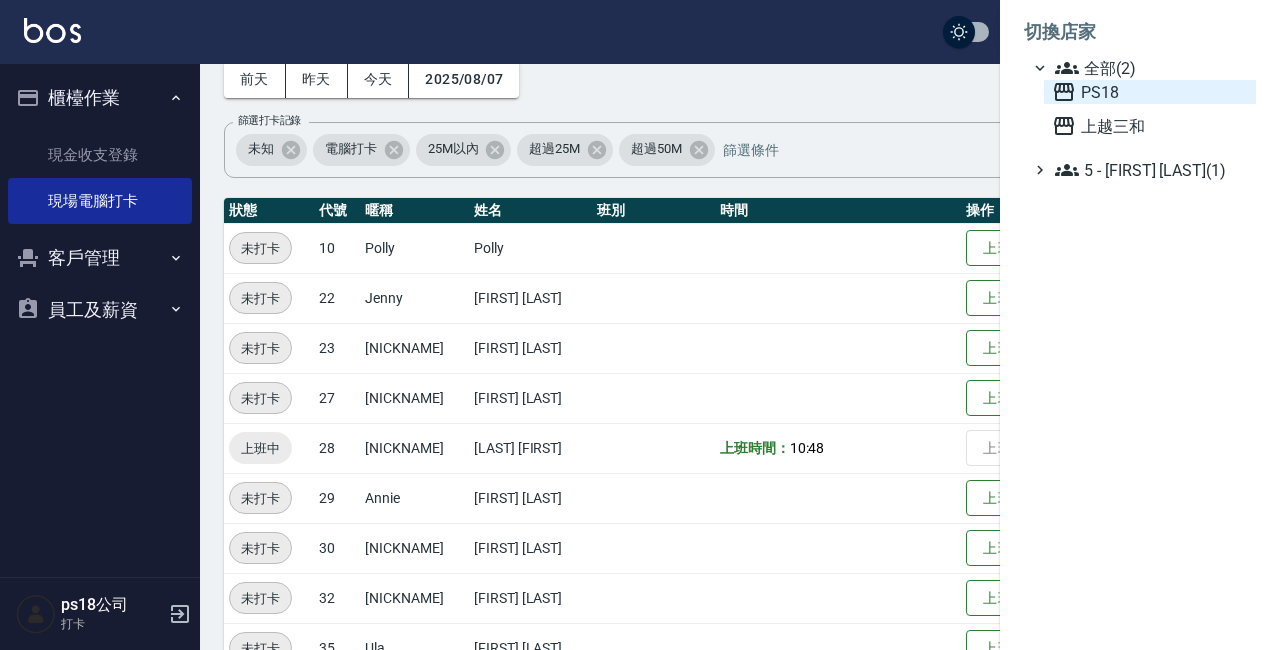 click on "PS18" at bounding box center [1150, 92] 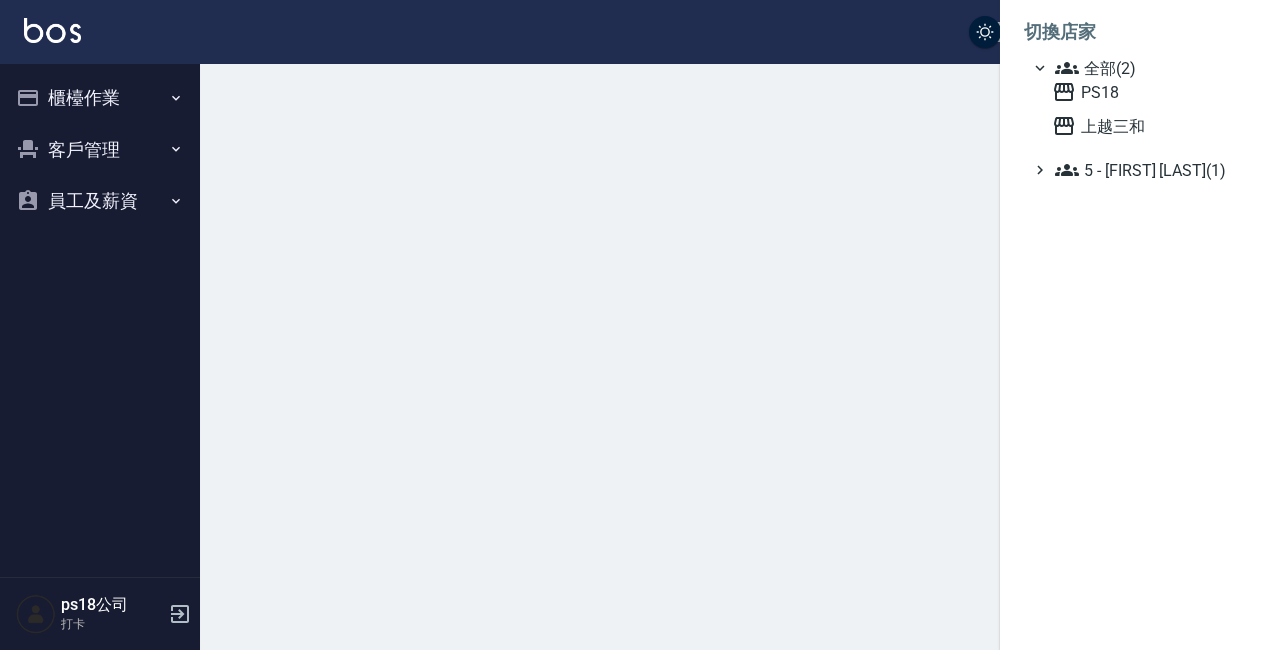 scroll, scrollTop: 0, scrollLeft: 0, axis: both 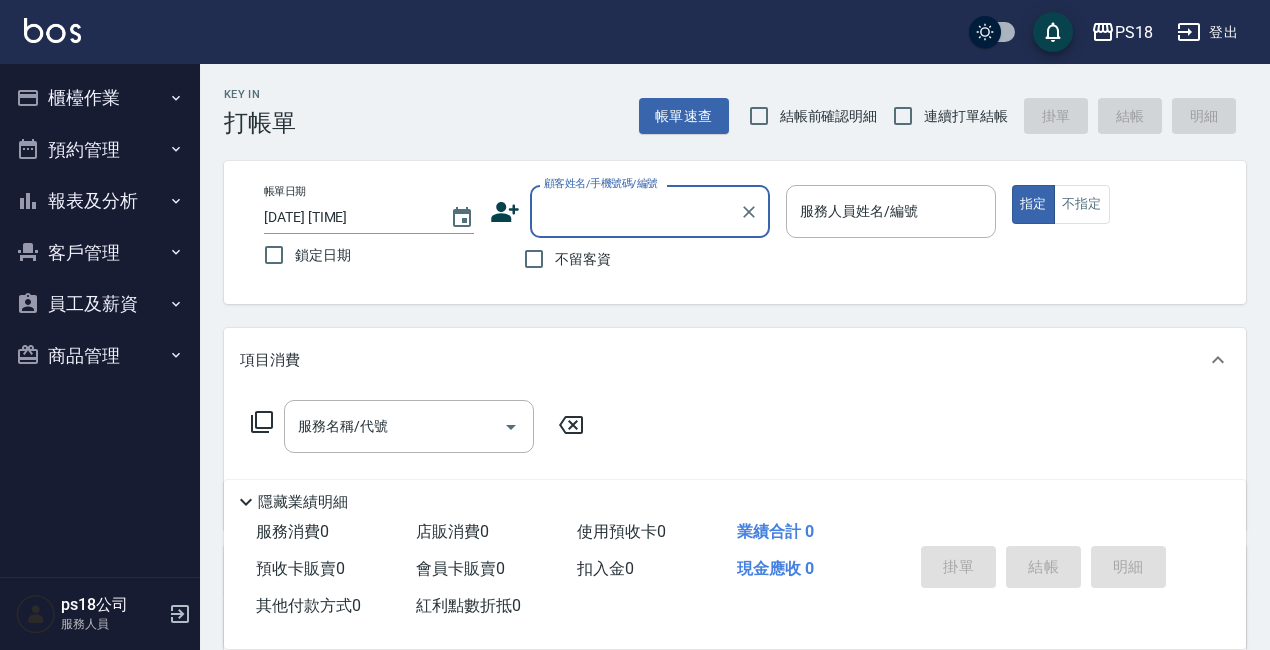 click on "櫃檯作業" at bounding box center (100, 98) 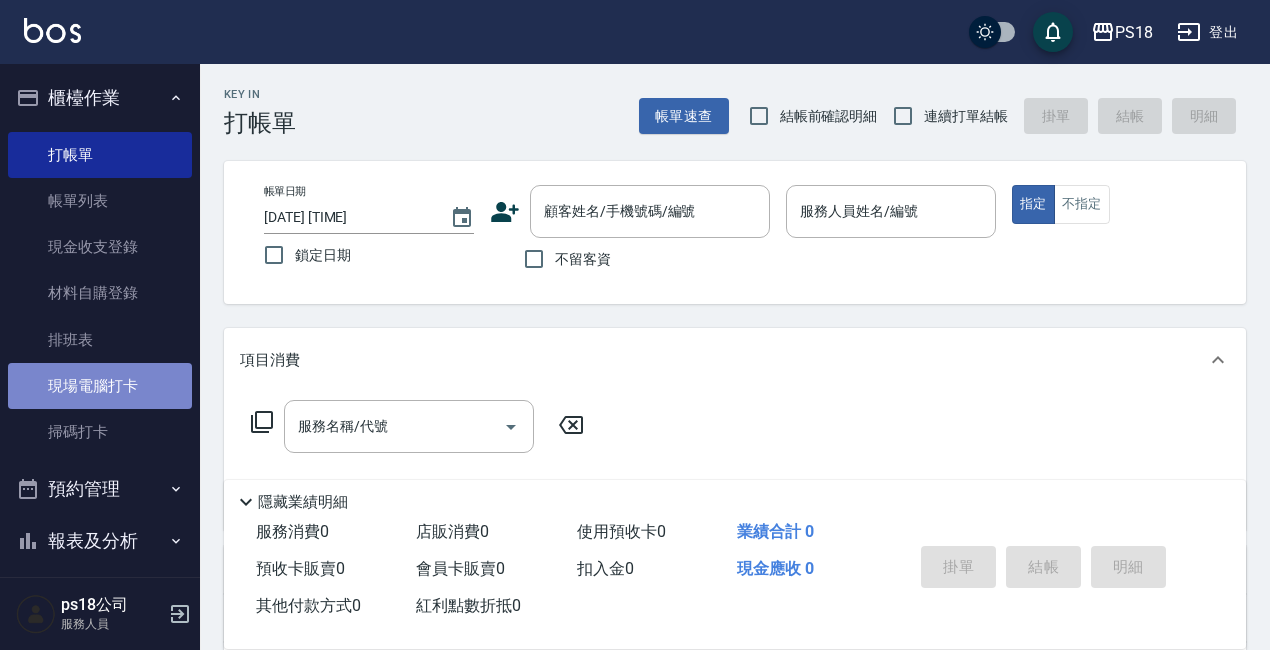 click on "現場電腦打卡" at bounding box center (100, 386) 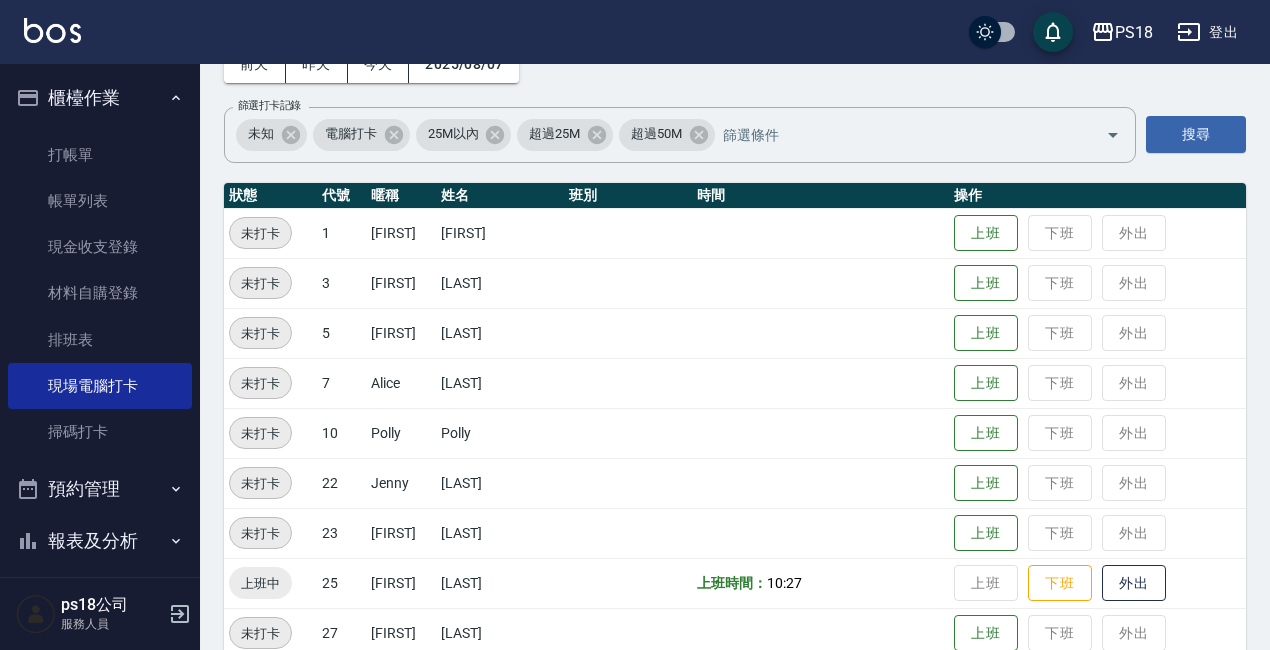 scroll, scrollTop: 100, scrollLeft: 0, axis: vertical 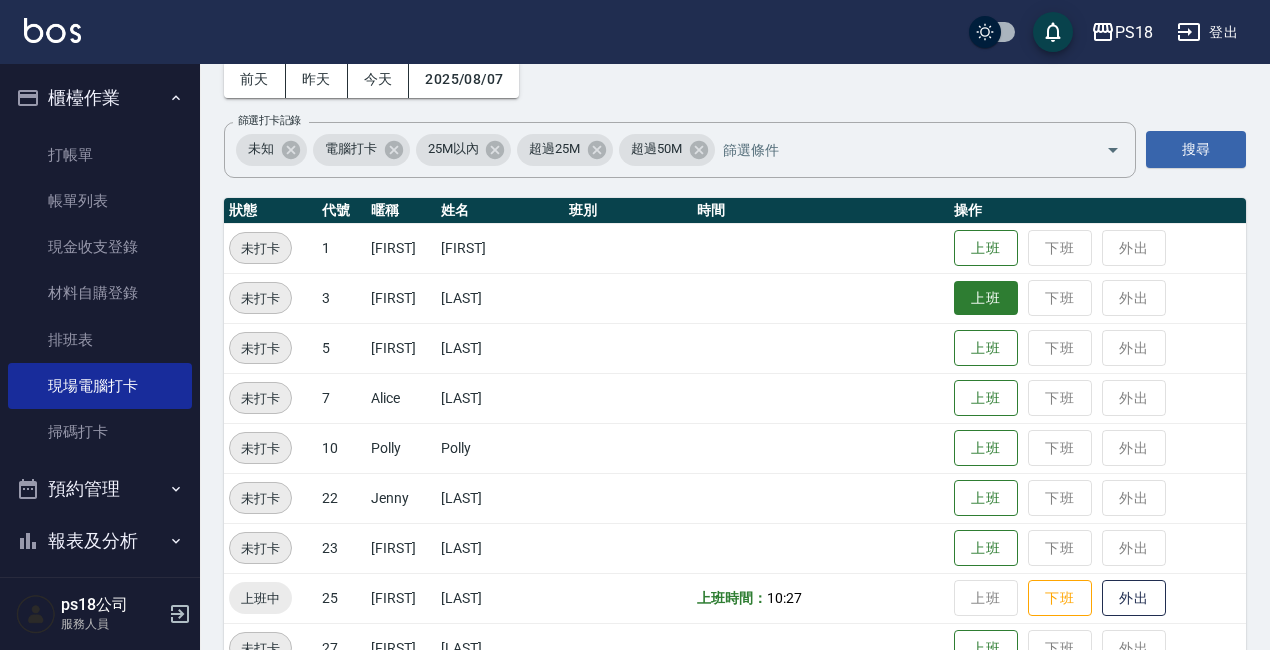 click on "上班" at bounding box center [986, 298] 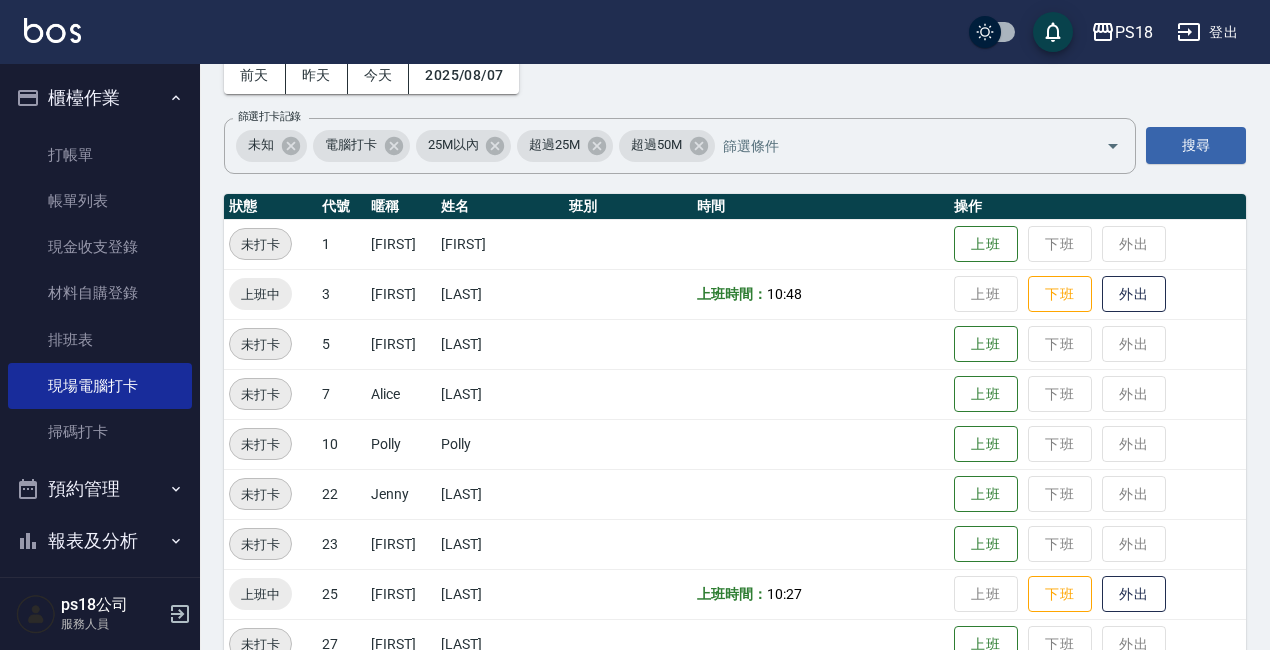 scroll, scrollTop: 100, scrollLeft: 0, axis: vertical 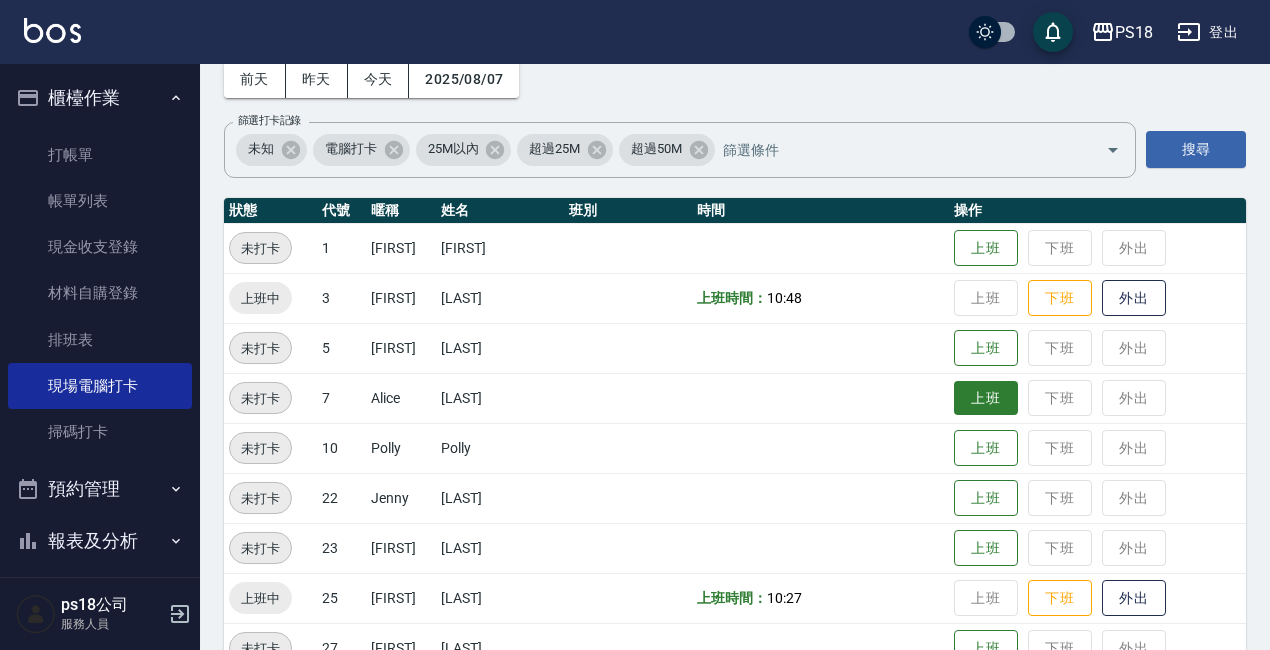 click on "上班" at bounding box center [986, 398] 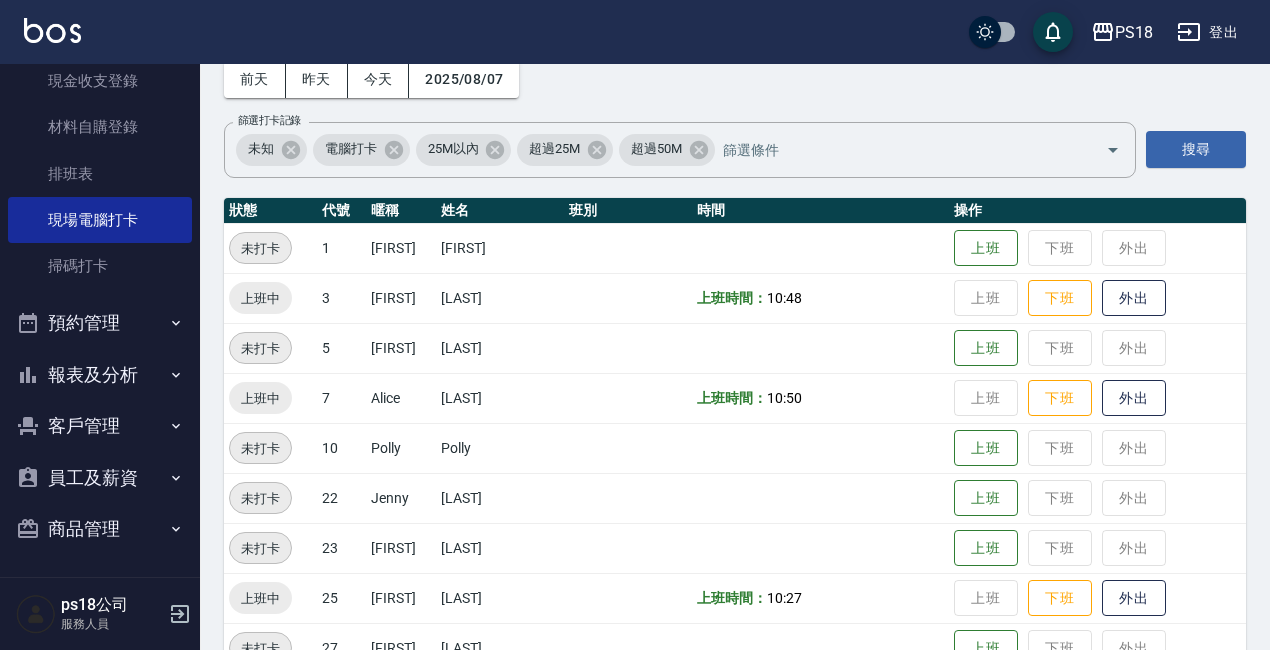 scroll, scrollTop: 168, scrollLeft: 0, axis: vertical 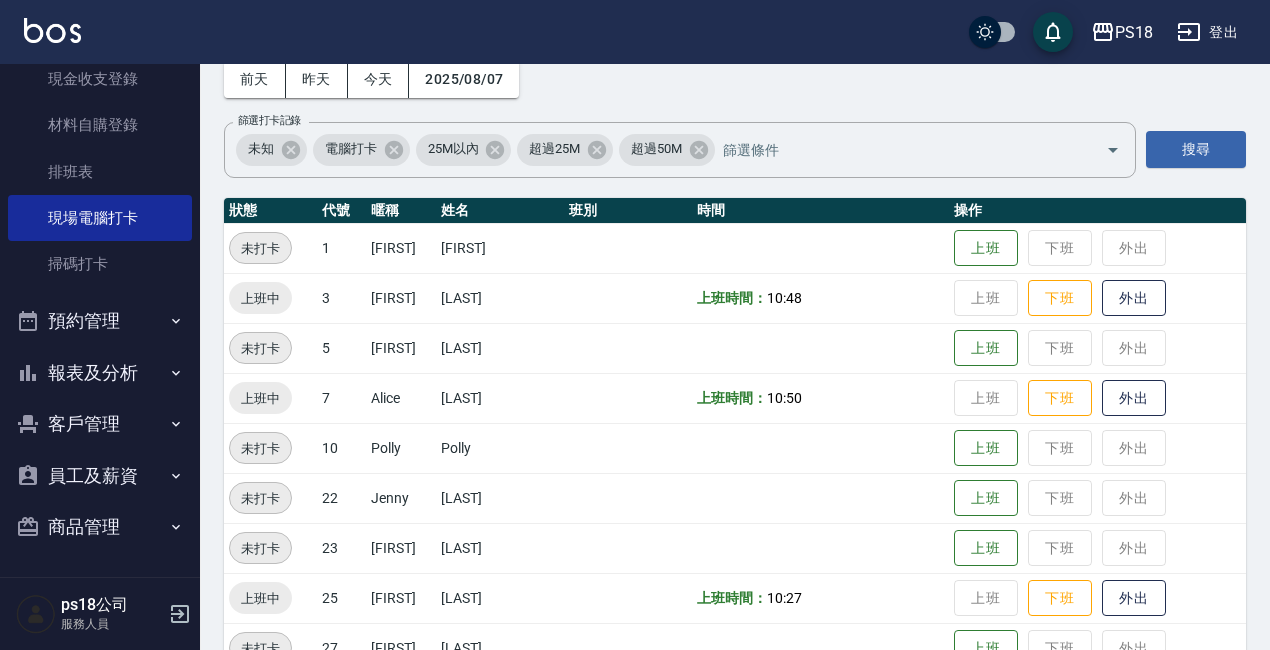 click on "報表及分析" at bounding box center [100, 373] 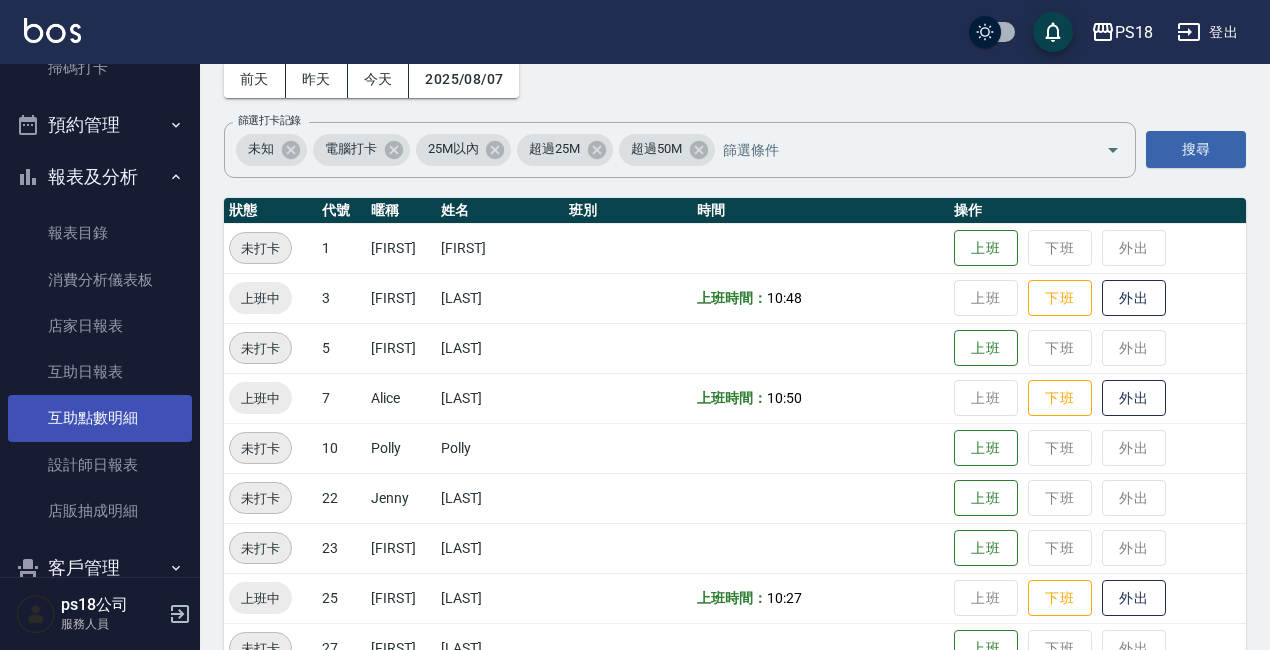 scroll, scrollTop: 368, scrollLeft: 0, axis: vertical 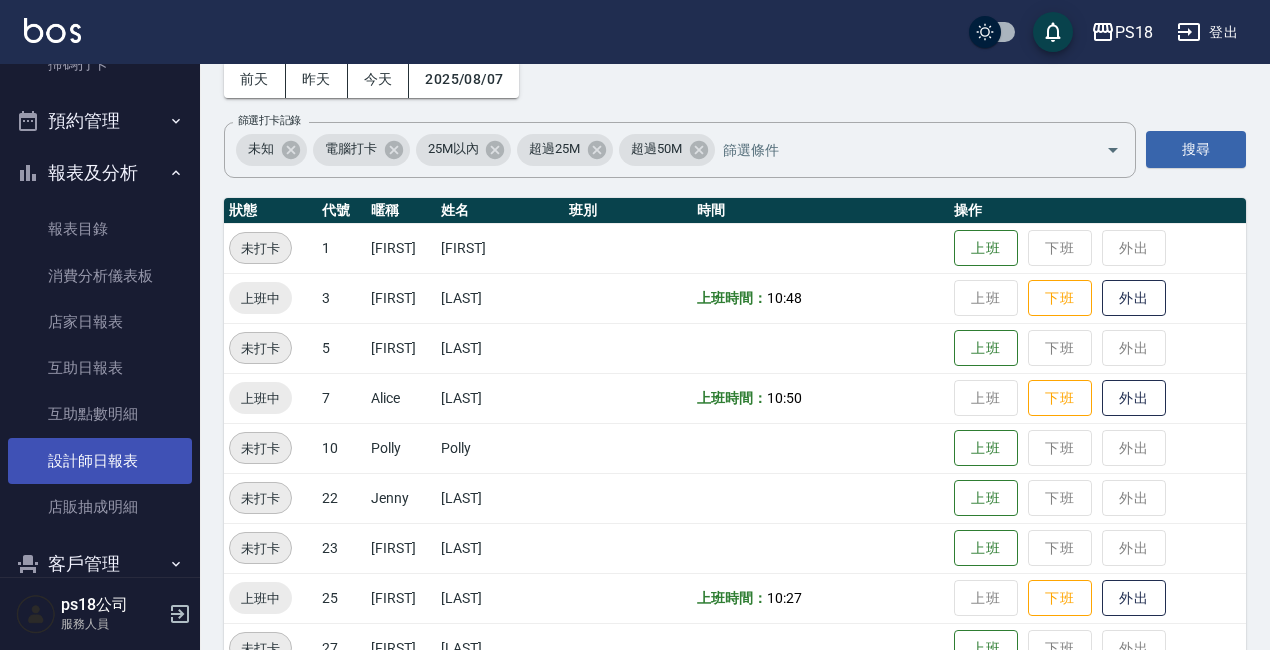 click on "設計師日報表" at bounding box center [100, 461] 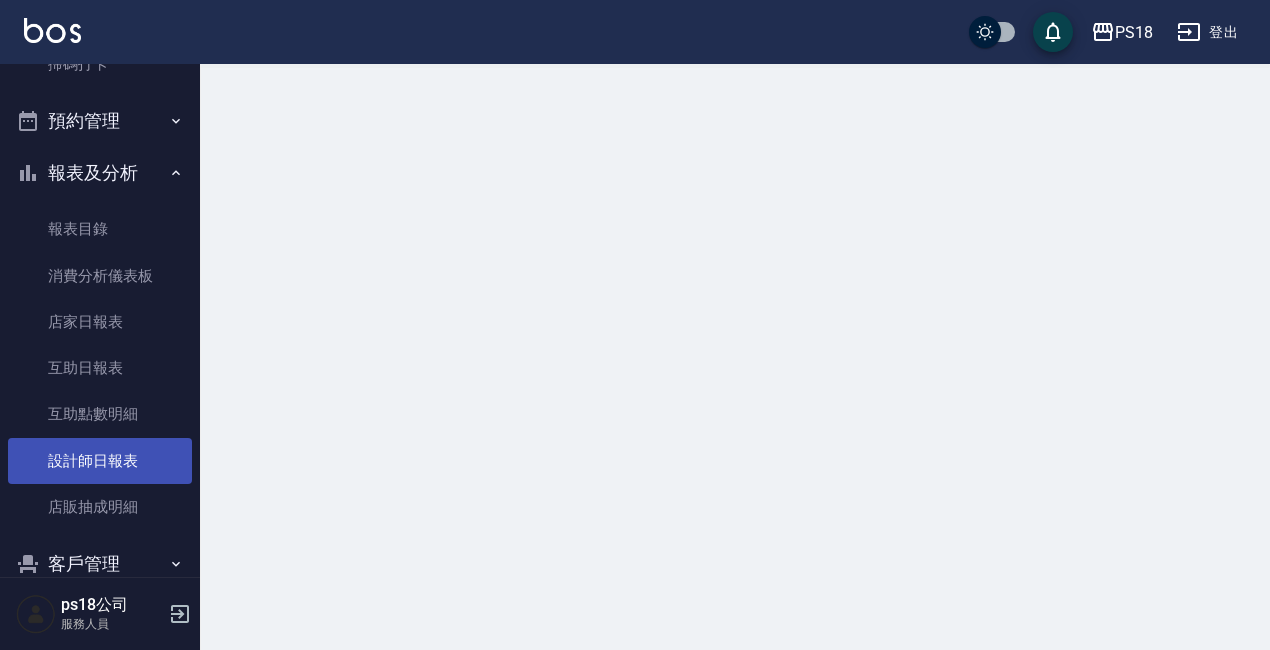 scroll, scrollTop: 0, scrollLeft: 0, axis: both 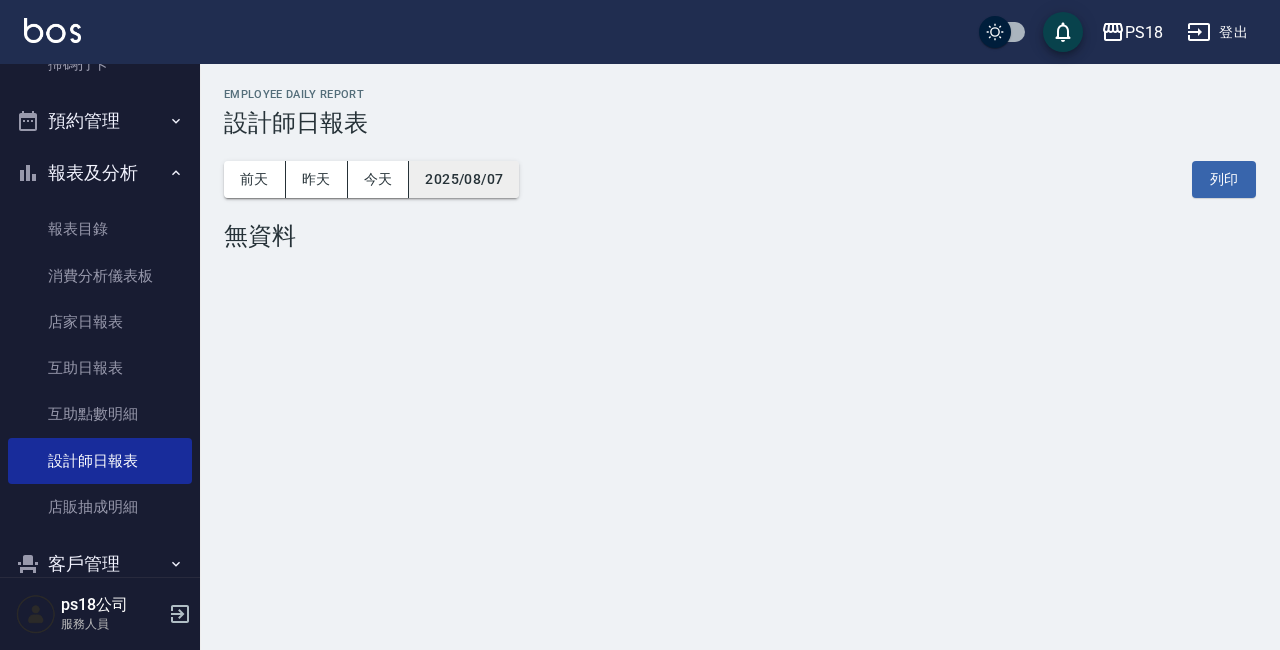 click on "2025/08/07" at bounding box center (464, 179) 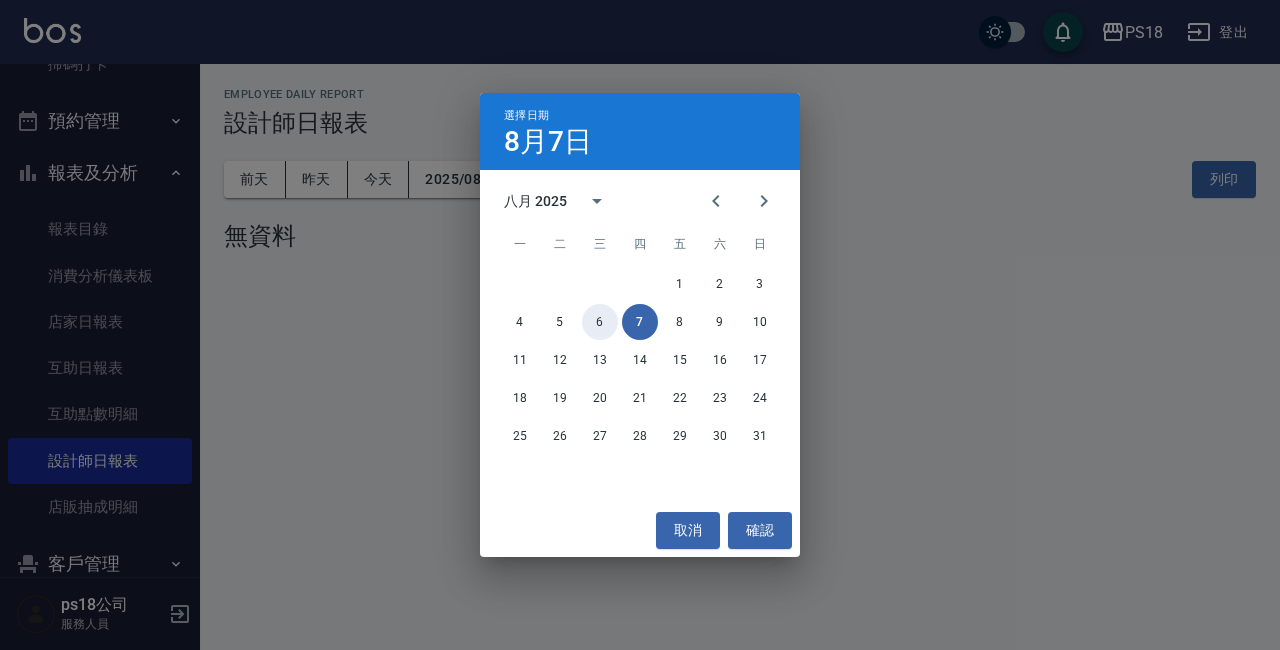 click on "6" at bounding box center [600, 322] 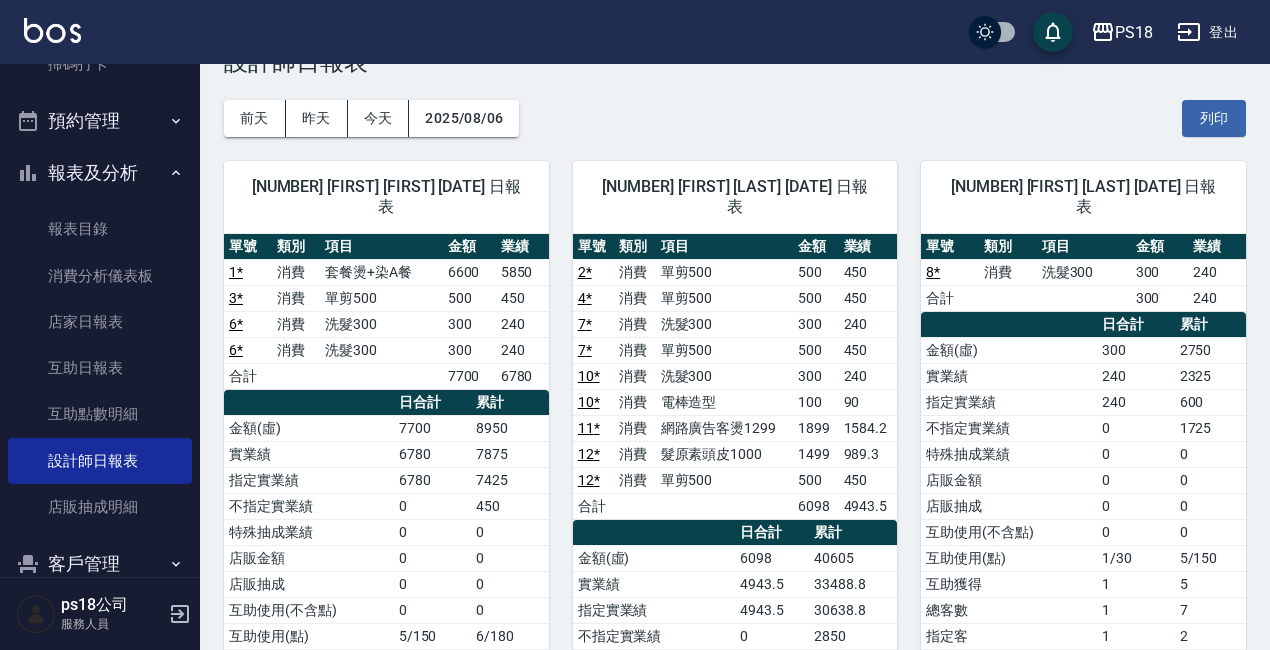 scroll, scrollTop: 0, scrollLeft: 0, axis: both 